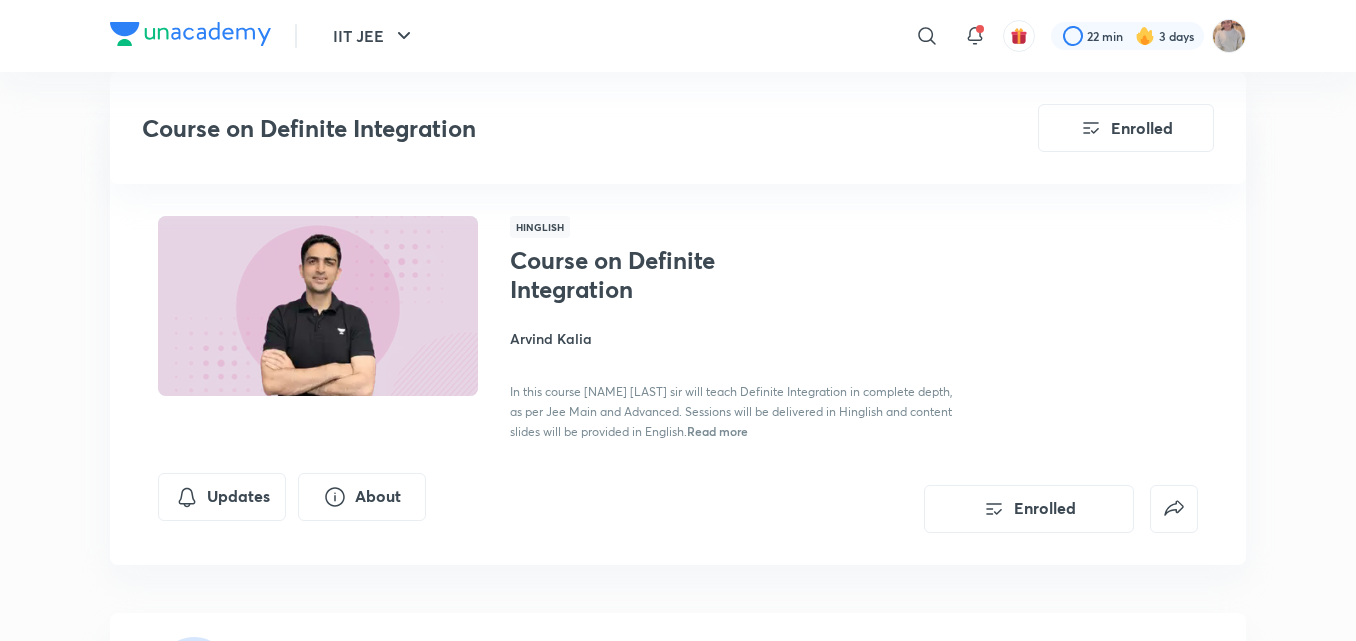 scroll, scrollTop: 776, scrollLeft: 0, axis: vertical 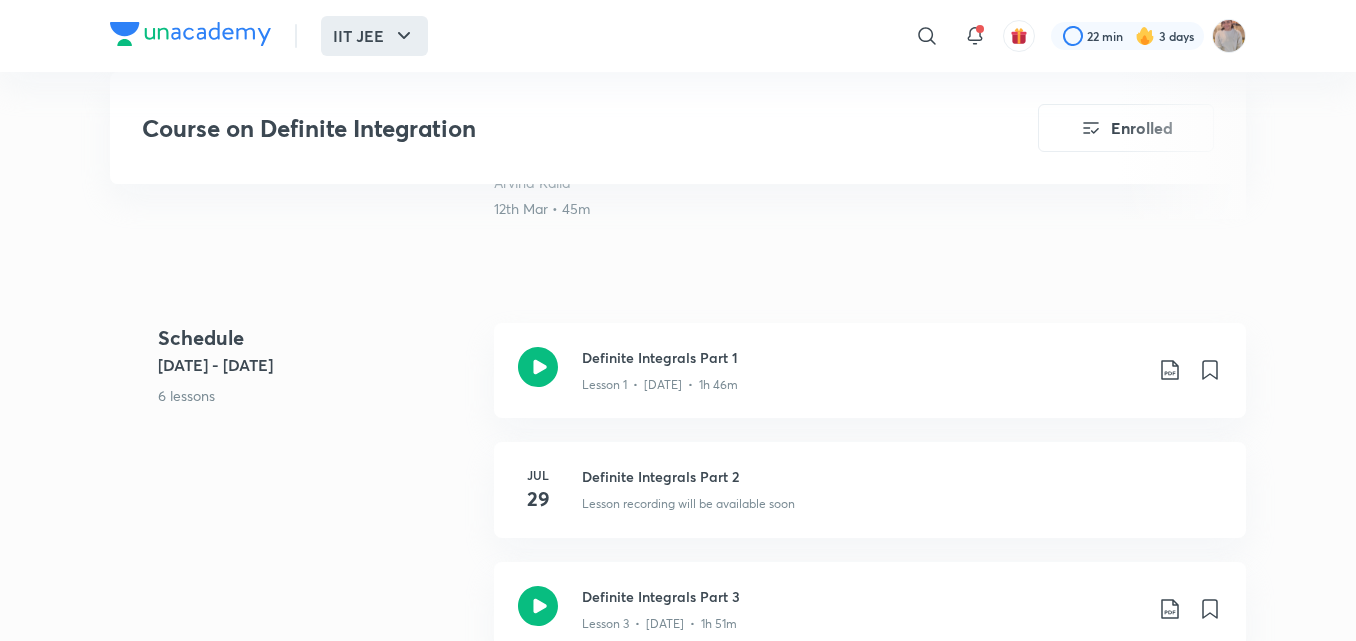 click on "IIT JEE" at bounding box center (374, 36) 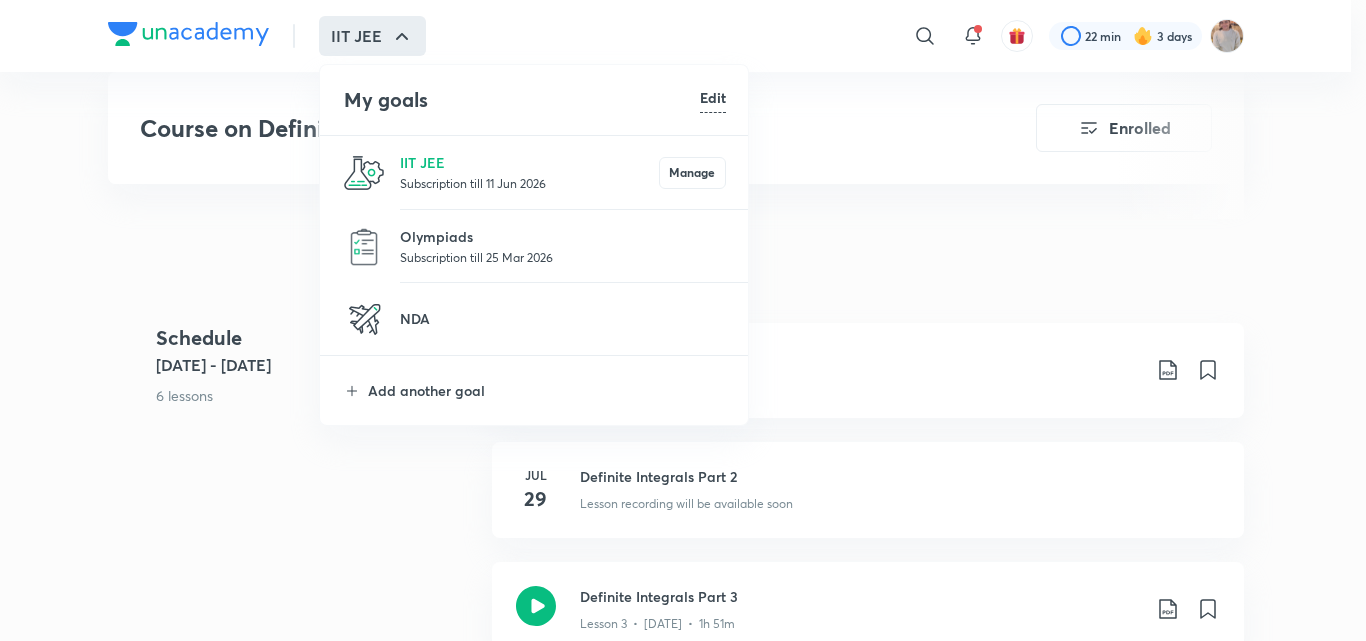 click on "IIT JEE Subscription till 11 Jun 2026 Manage" at bounding box center (535, 172) 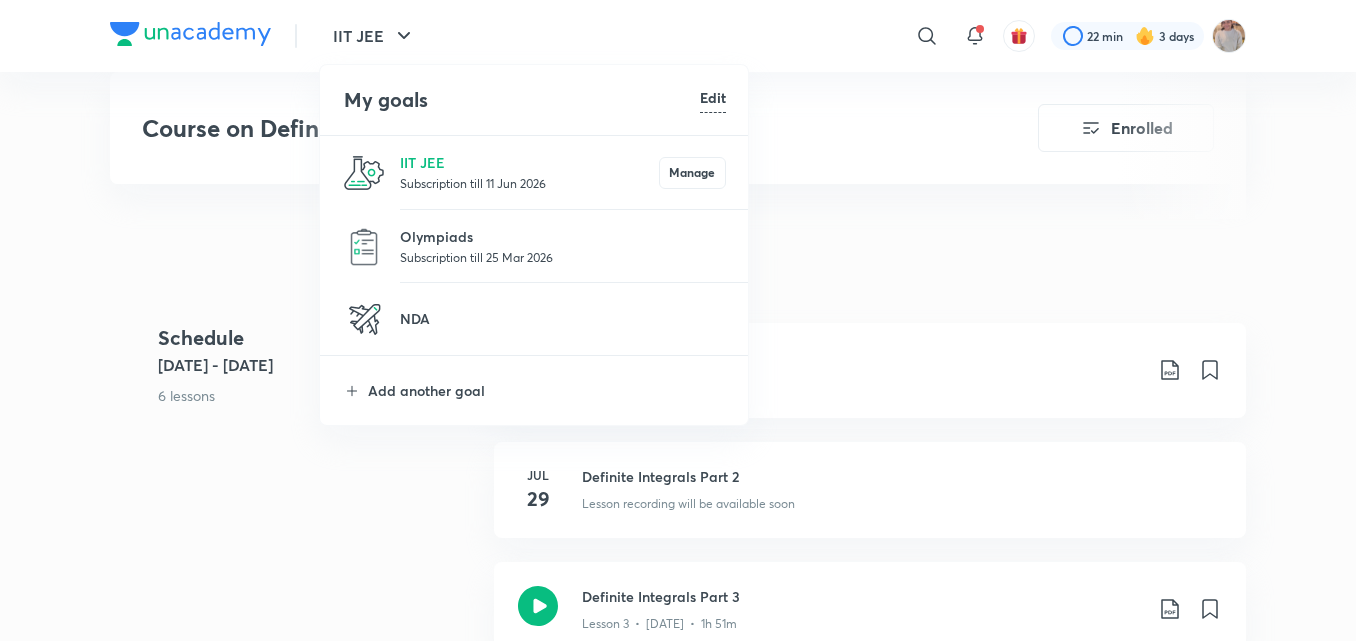 scroll, scrollTop: 0, scrollLeft: 0, axis: both 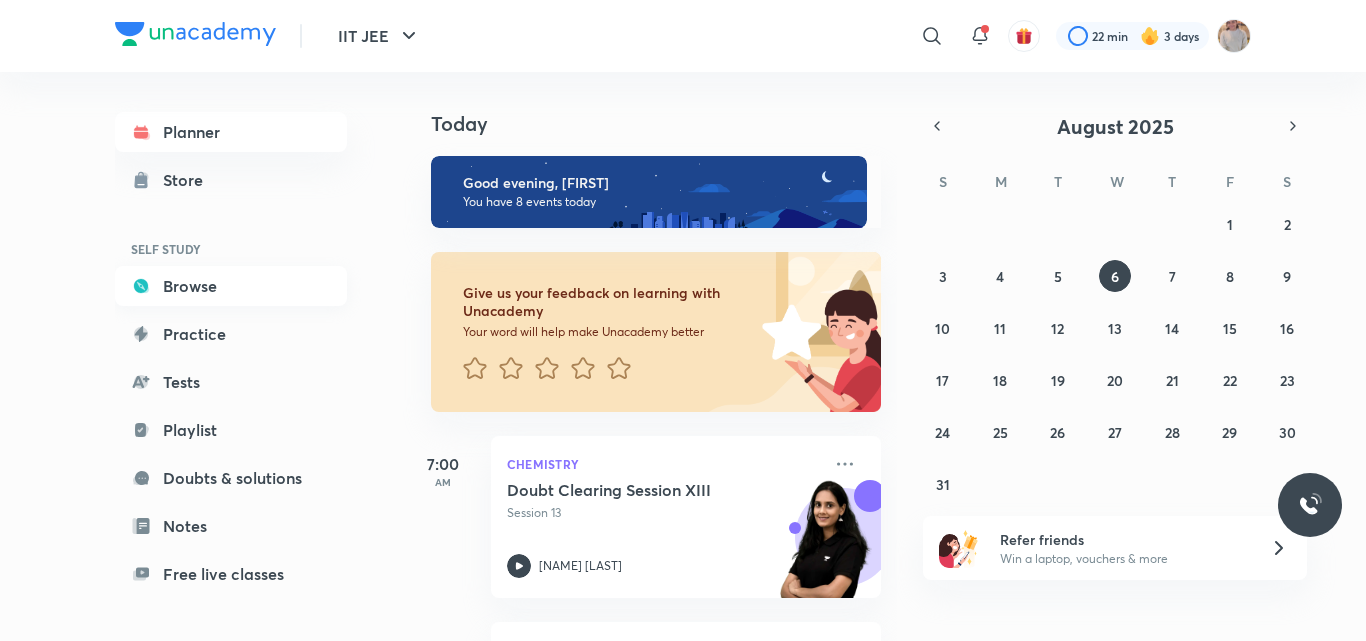 click 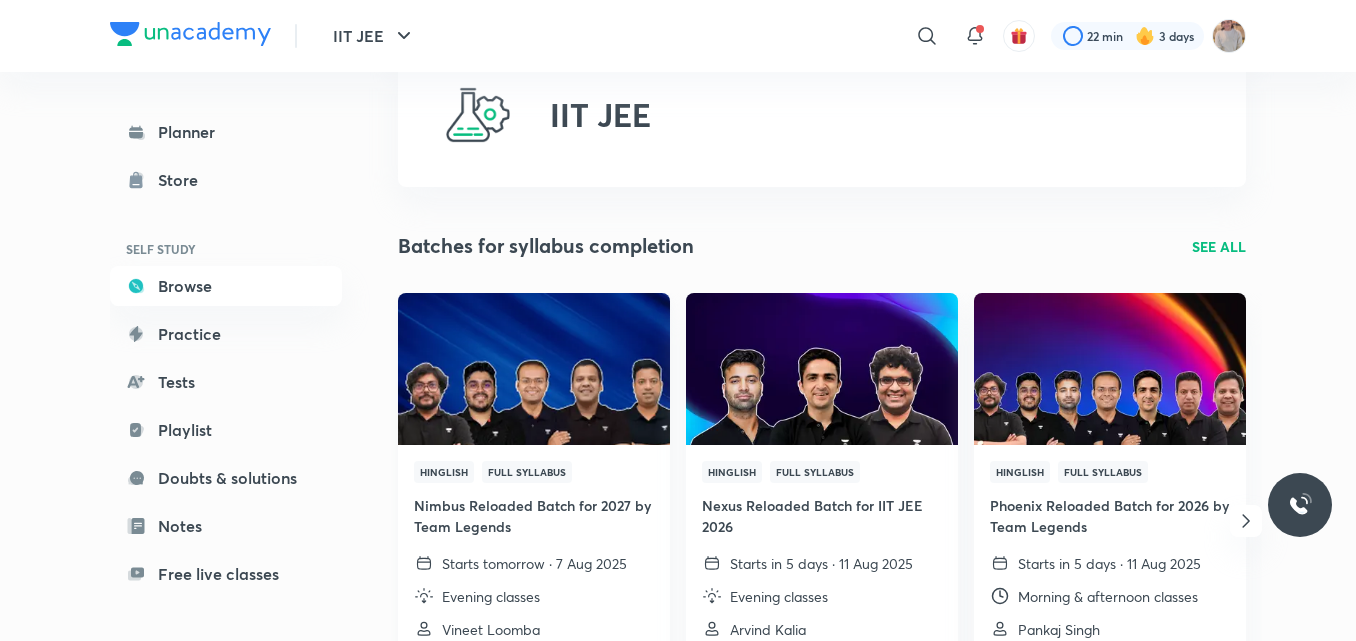 scroll, scrollTop: 70, scrollLeft: 0, axis: vertical 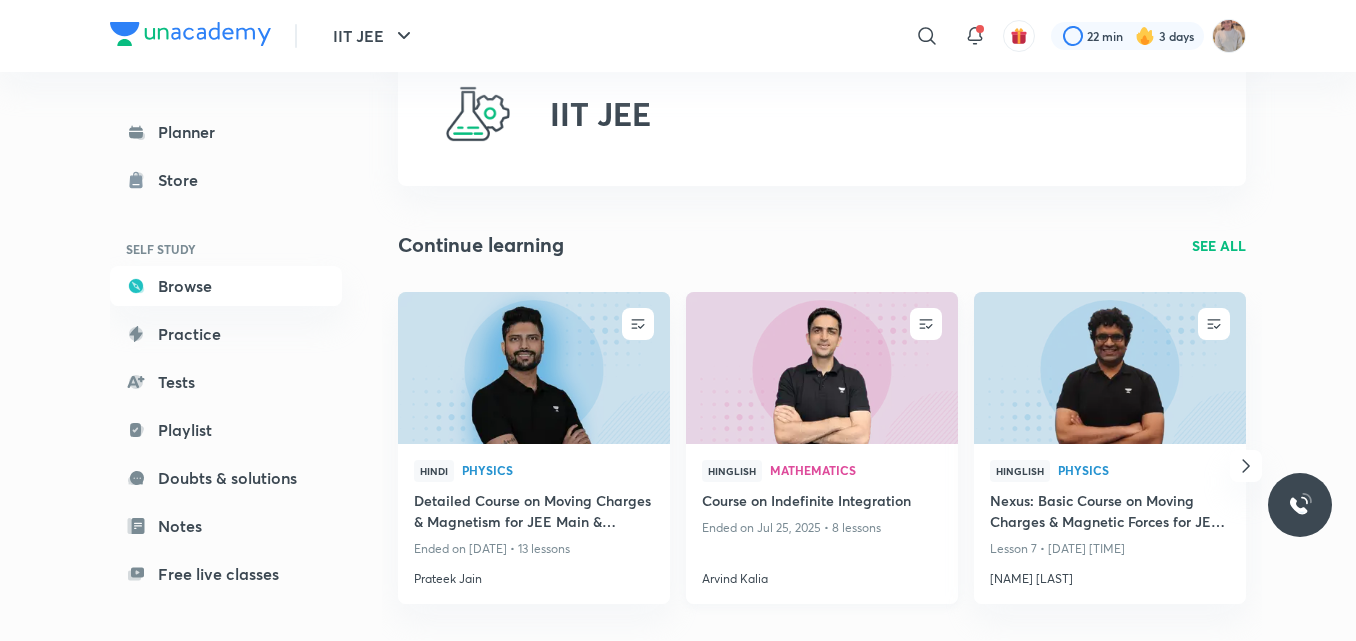 click at bounding box center (821, 367) 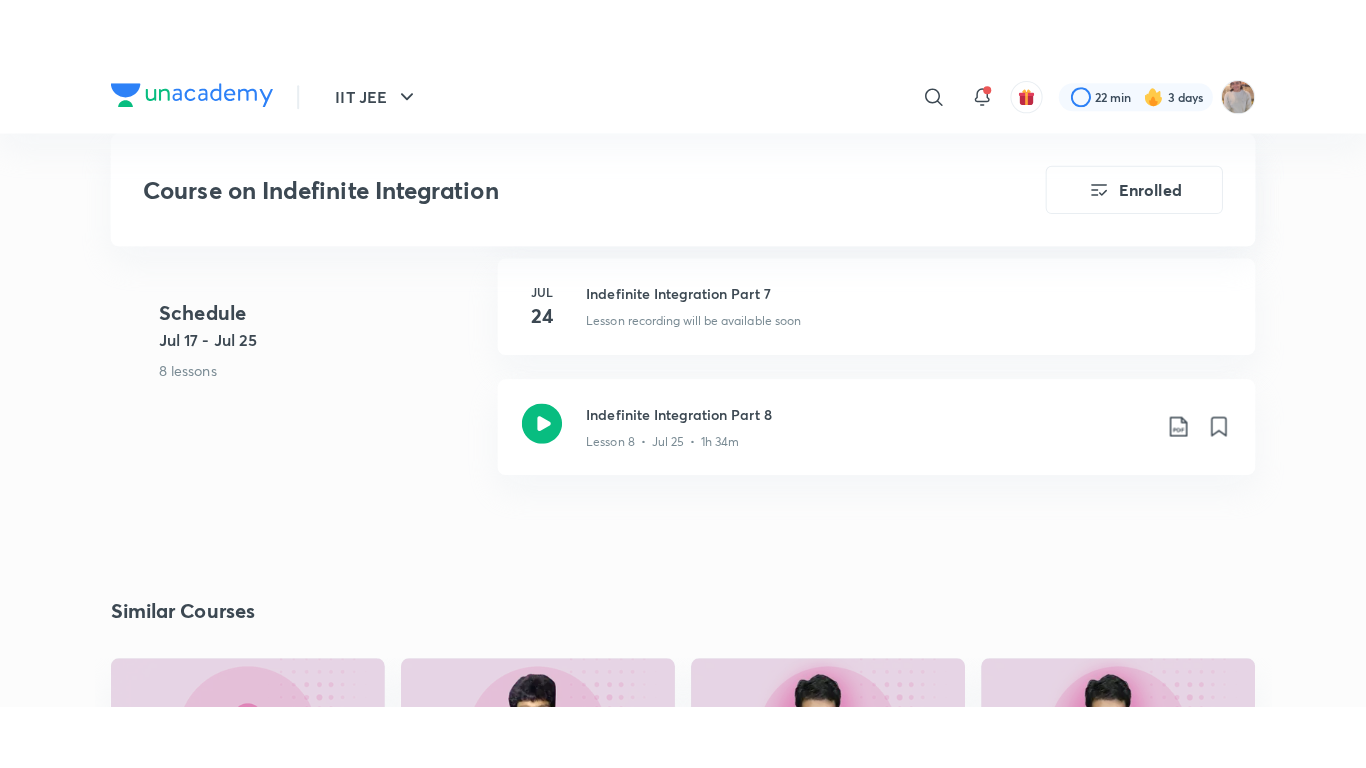 scroll, scrollTop: 1904, scrollLeft: 0, axis: vertical 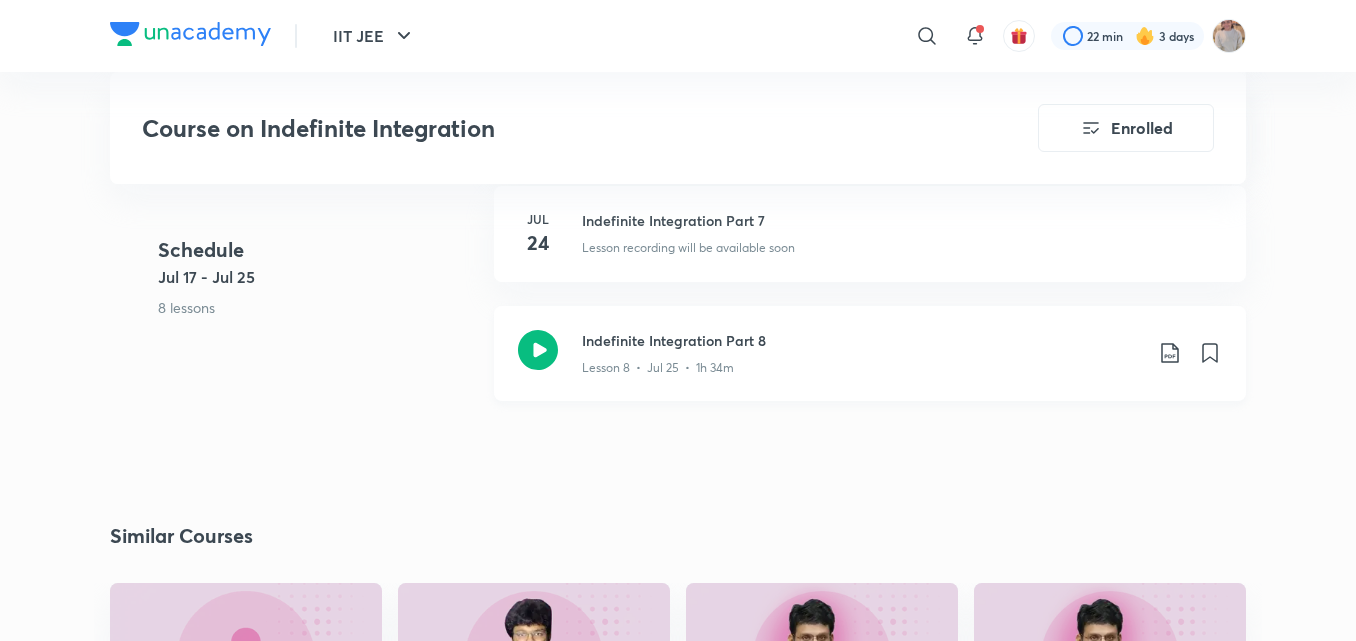 click on "Lesson 8  •  Jul 25  •  1h 34m" at bounding box center [862, 364] 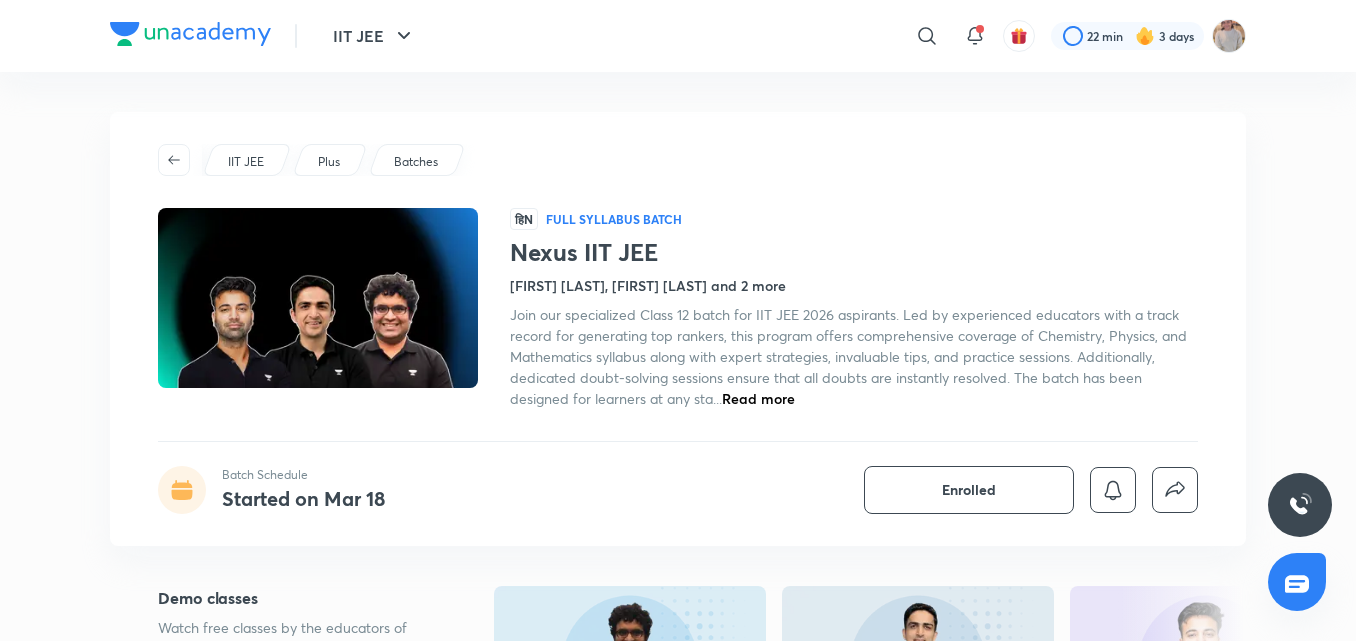 scroll, scrollTop: 0, scrollLeft: 0, axis: both 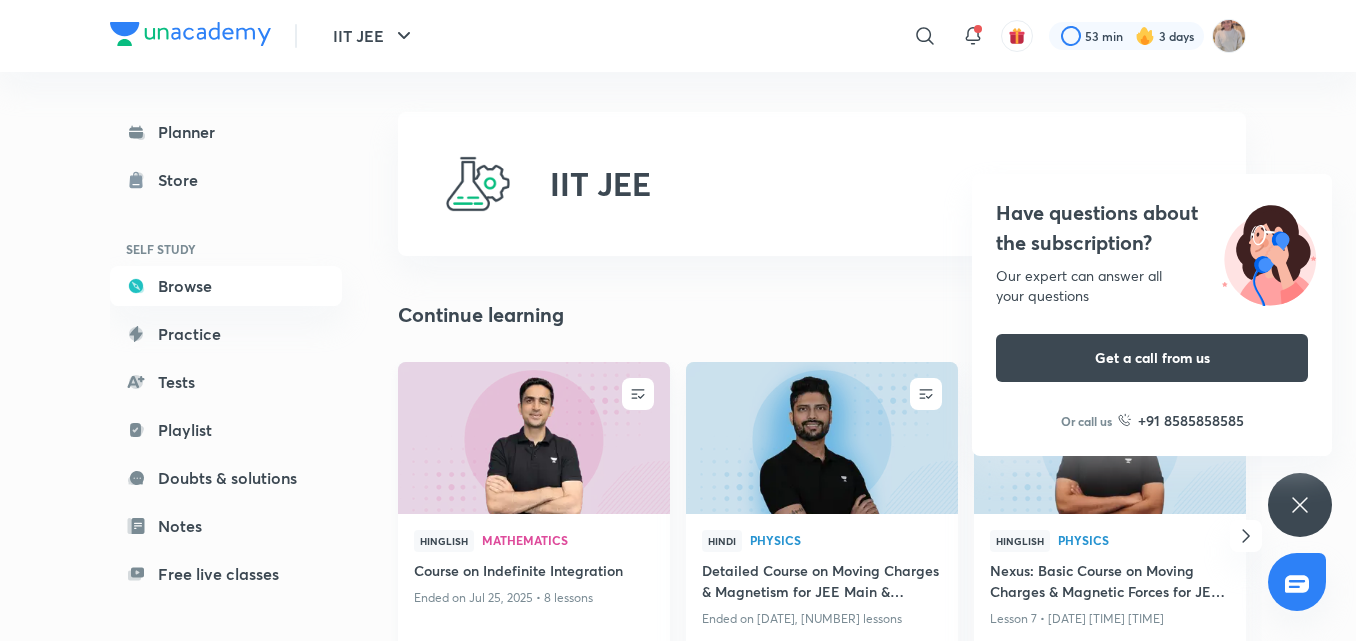 click at bounding box center (533, 437) 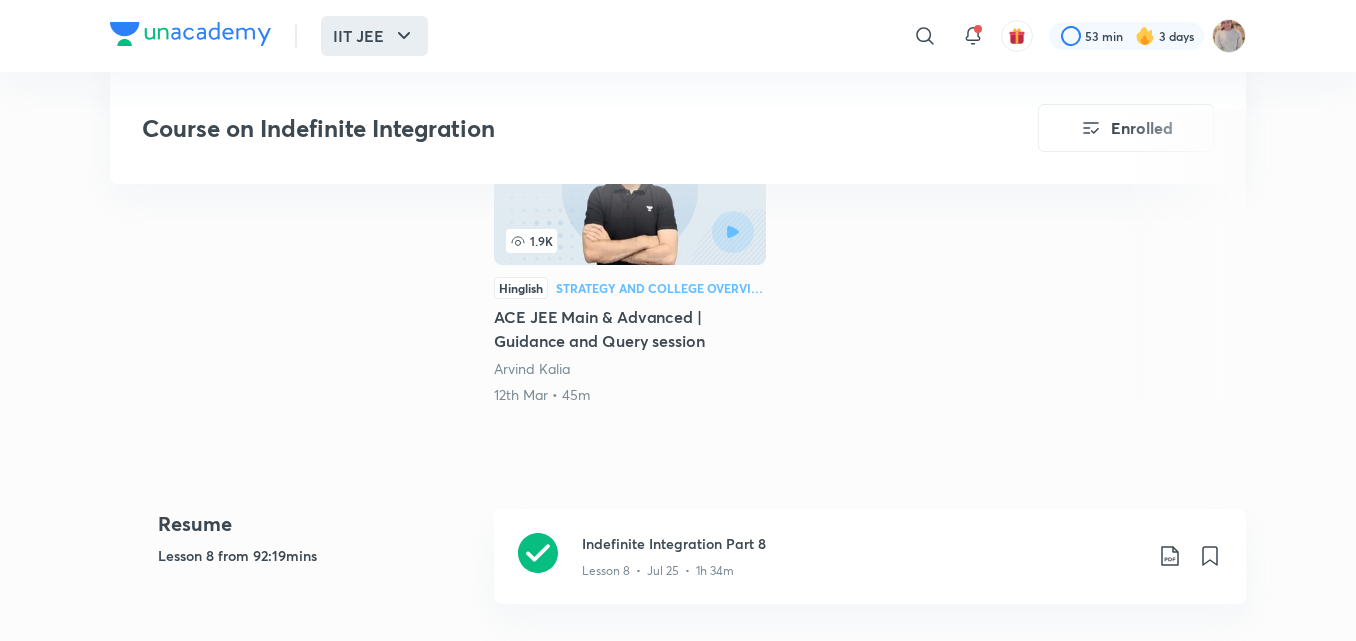 scroll, scrollTop: 641, scrollLeft: 0, axis: vertical 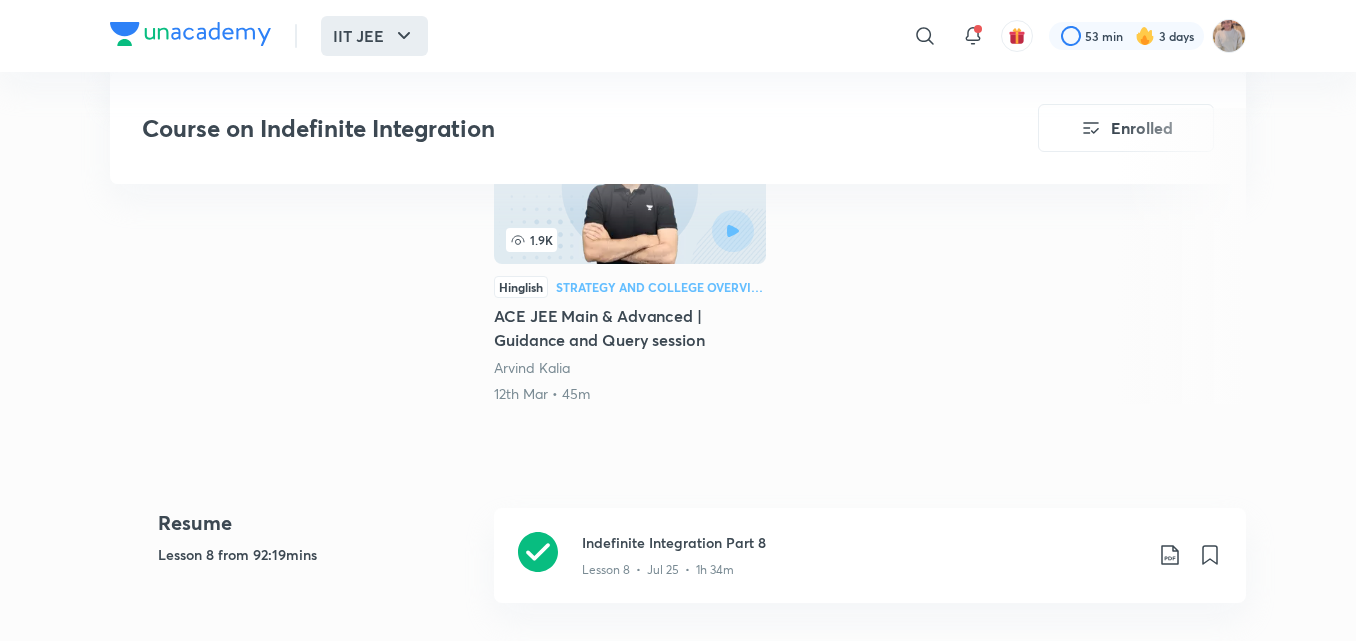 click 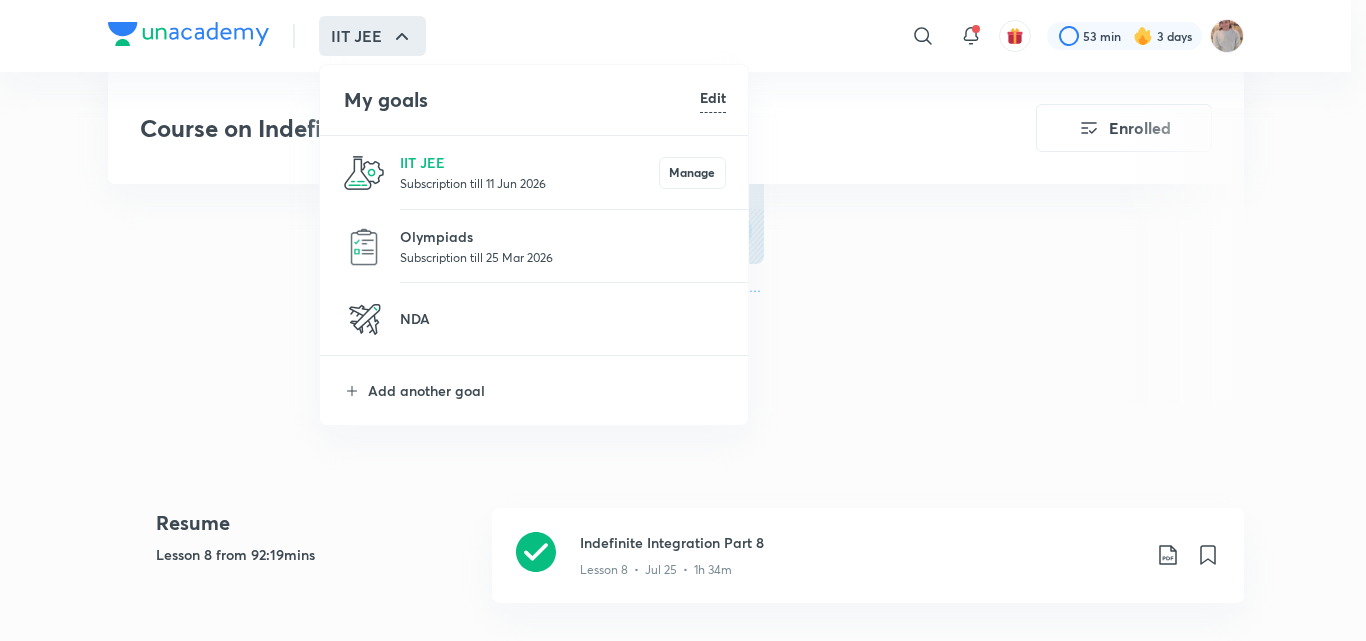 click on "Subscription till 11 Jun 2026" at bounding box center [529, 183] 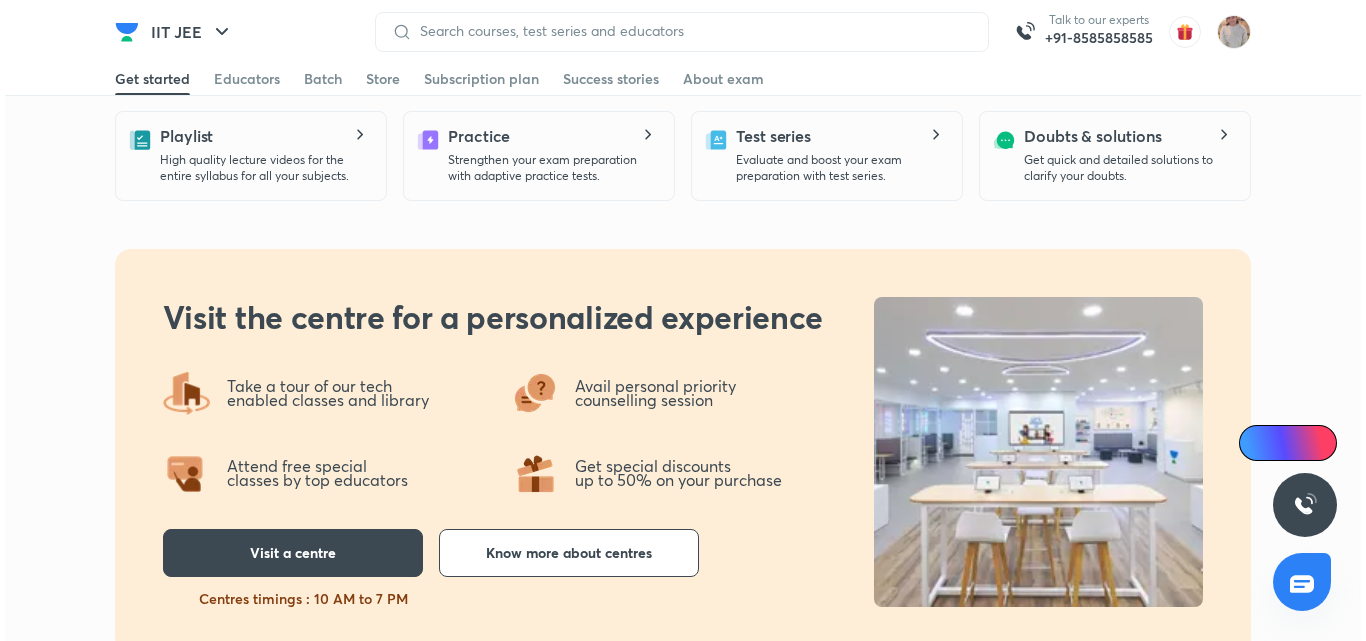 scroll, scrollTop: 0, scrollLeft: 0, axis: both 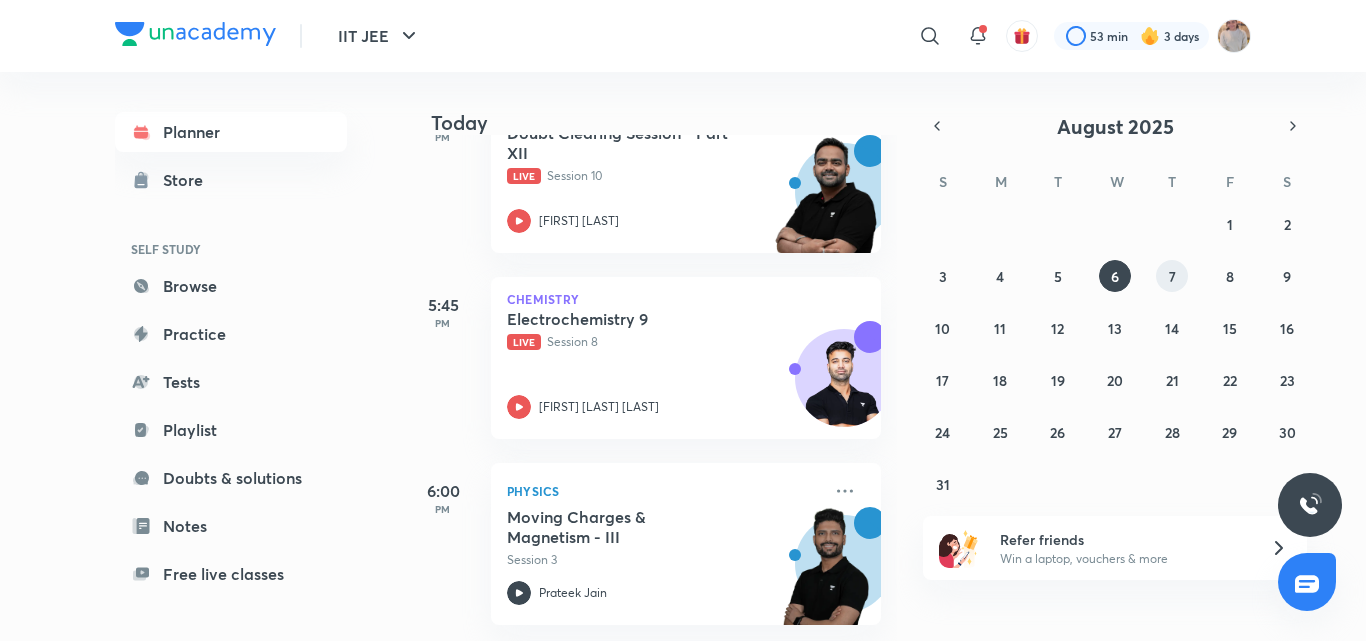 click on "7" at bounding box center (1172, 276) 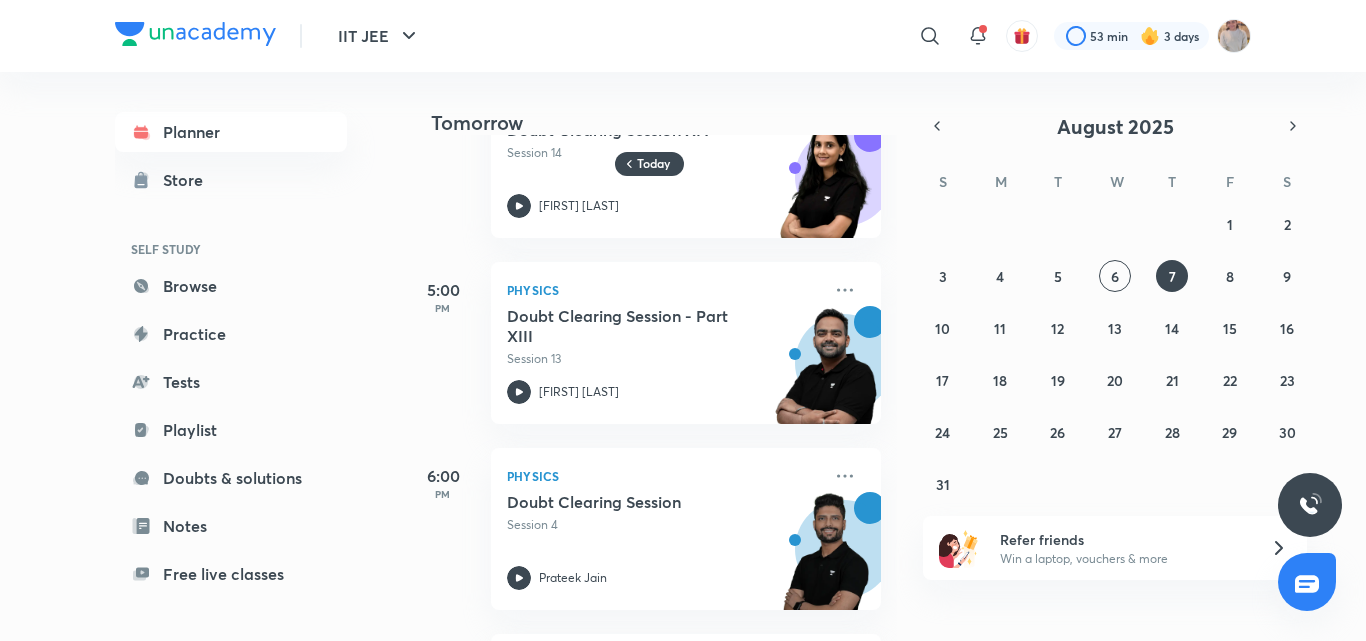 scroll, scrollTop: 1014, scrollLeft: 0, axis: vertical 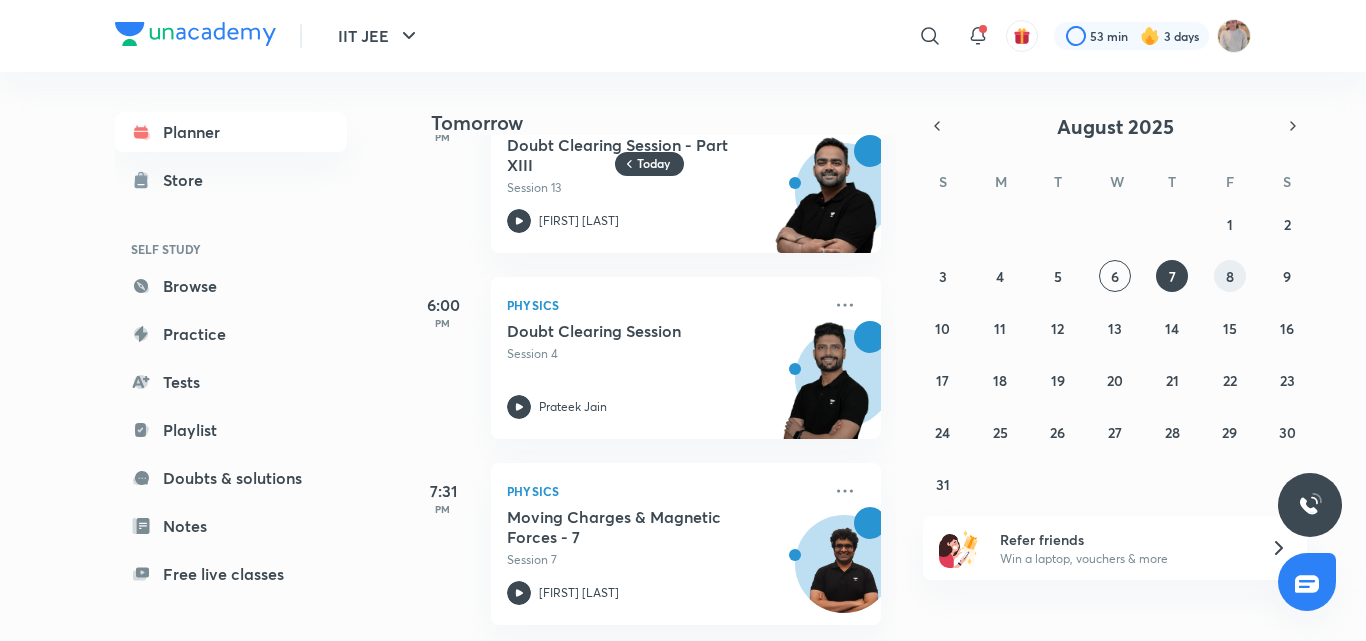 click on "8" at bounding box center [1230, 276] 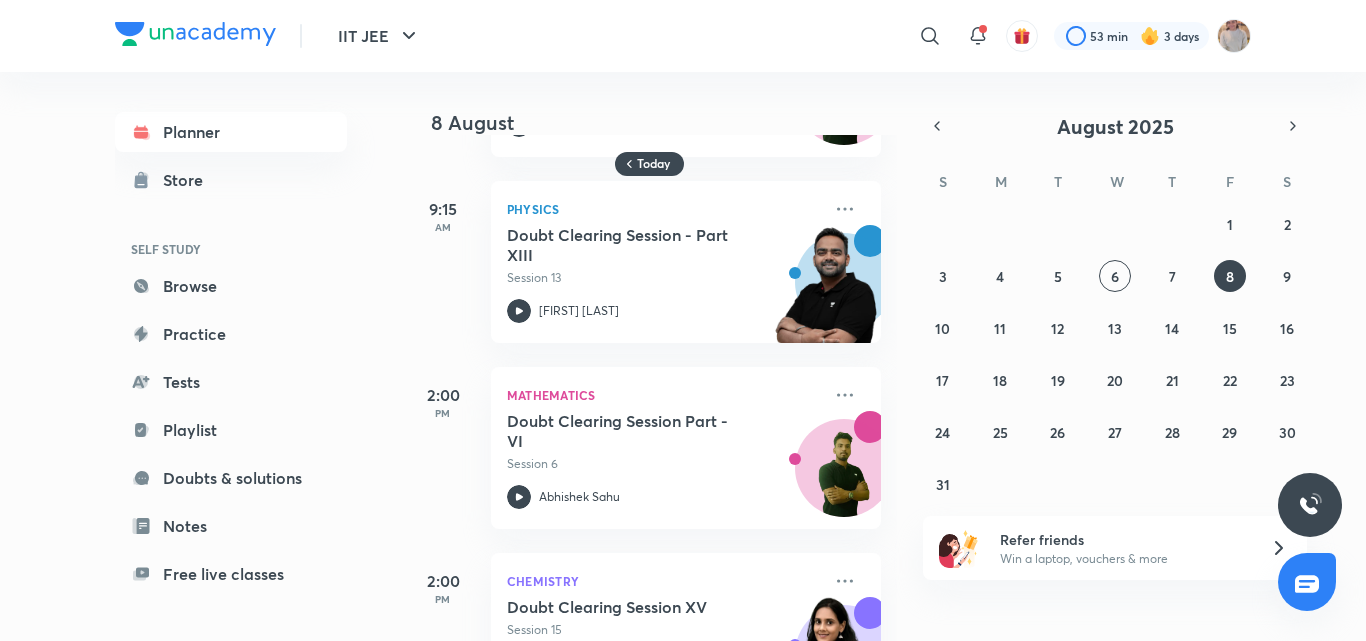 scroll, scrollTop: 352, scrollLeft: 0, axis: vertical 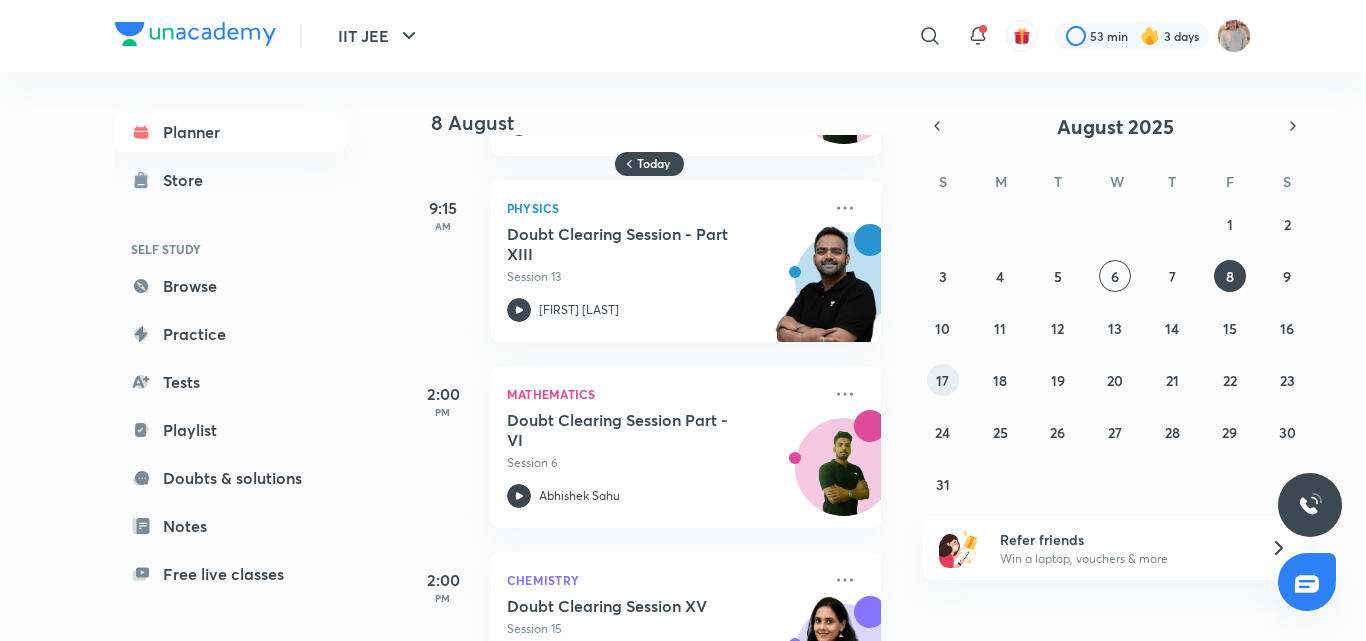 click on "17" at bounding box center [943, 380] 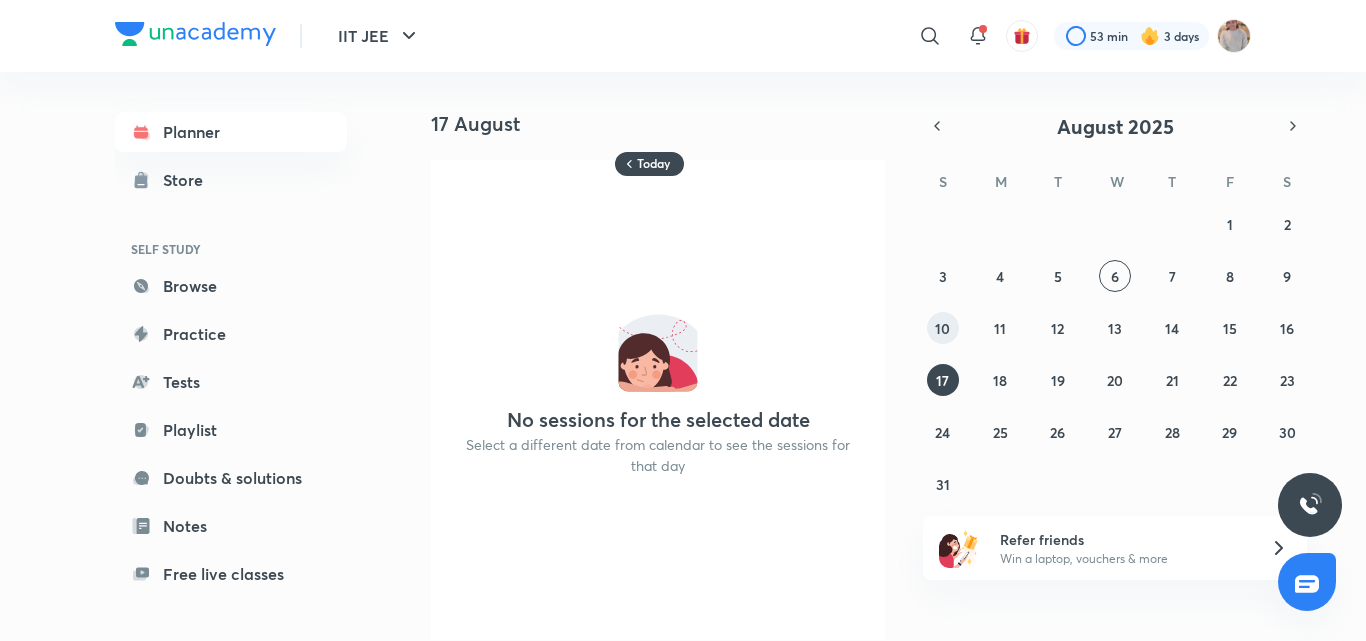 click on "10" at bounding box center (942, 328) 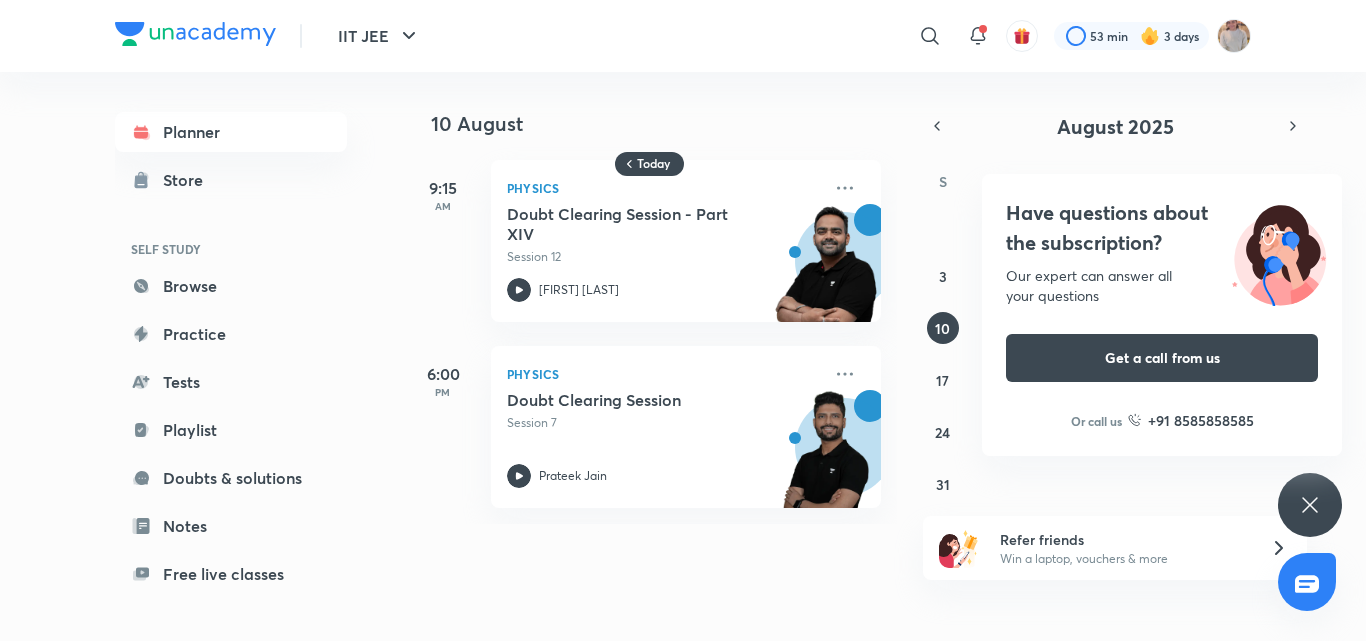 click on "Have questions about the subscription? Our expert can answer all your questions Get a call from us Or call us +91 8585858585" at bounding box center (1310, 505) 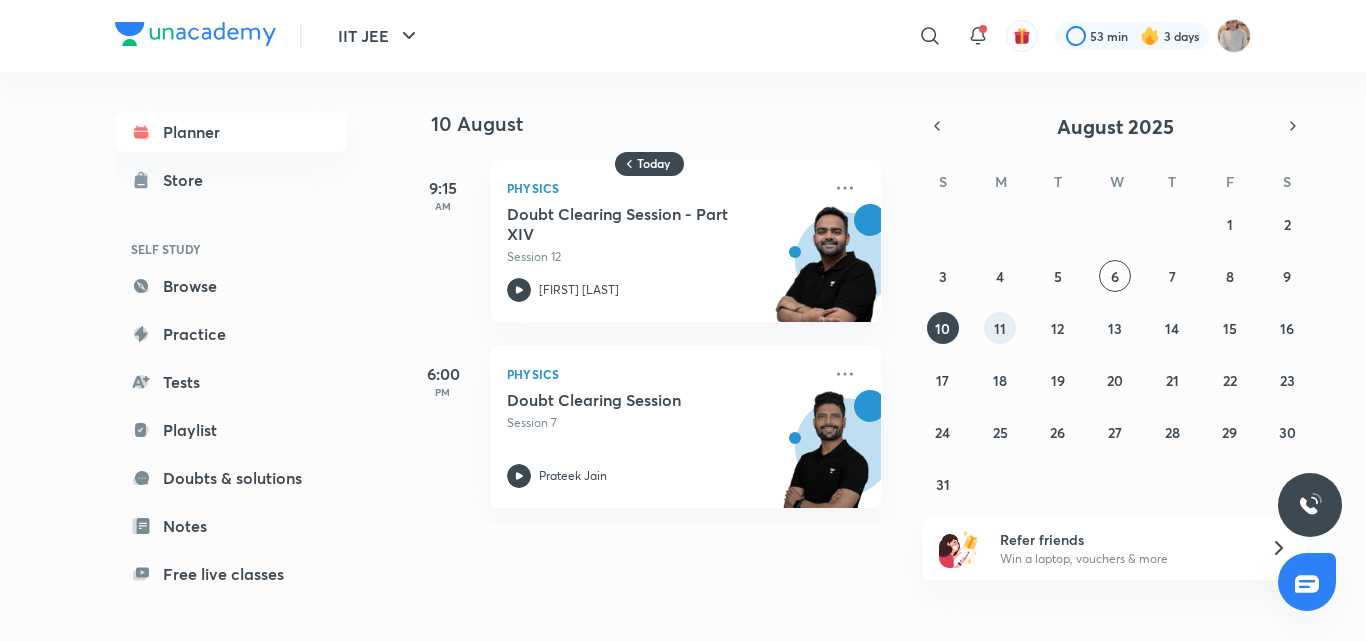 click on "11" at bounding box center [1000, 328] 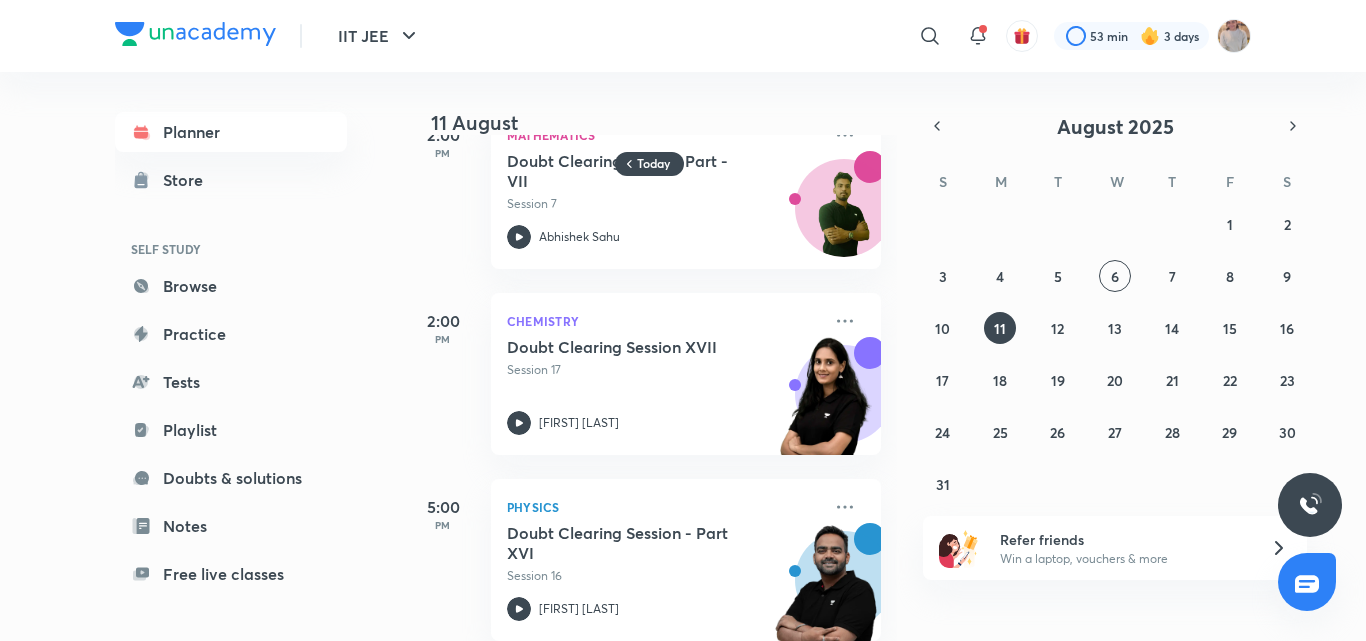 scroll, scrollTop: 828, scrollLeft: 0, axis: vertical 